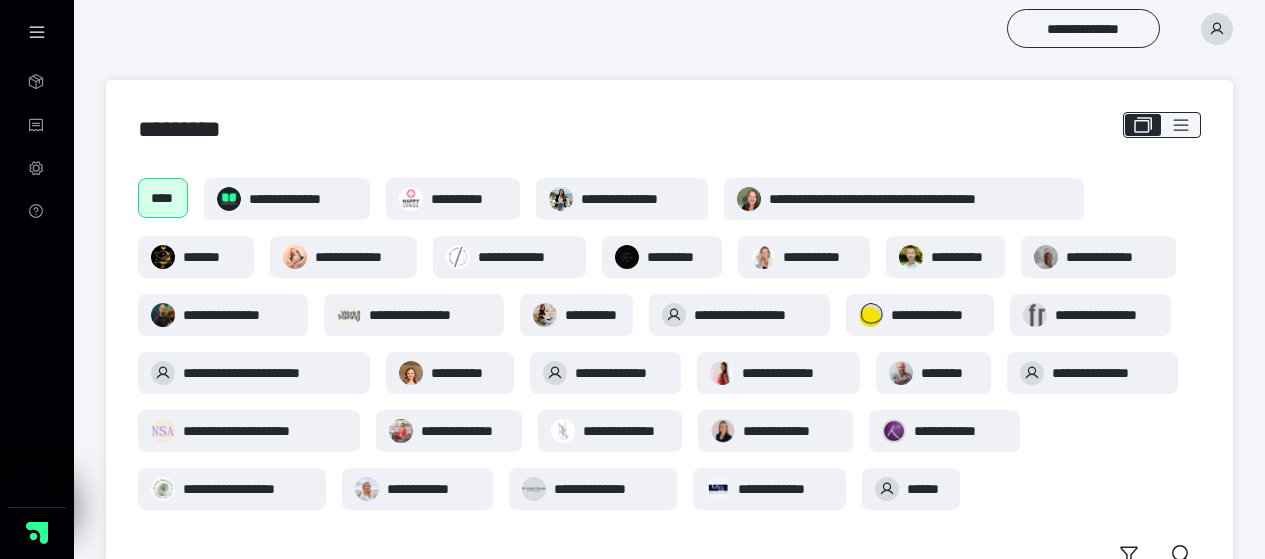 scroll, scrollTop: 0, scrollLeft: 0, axis: both 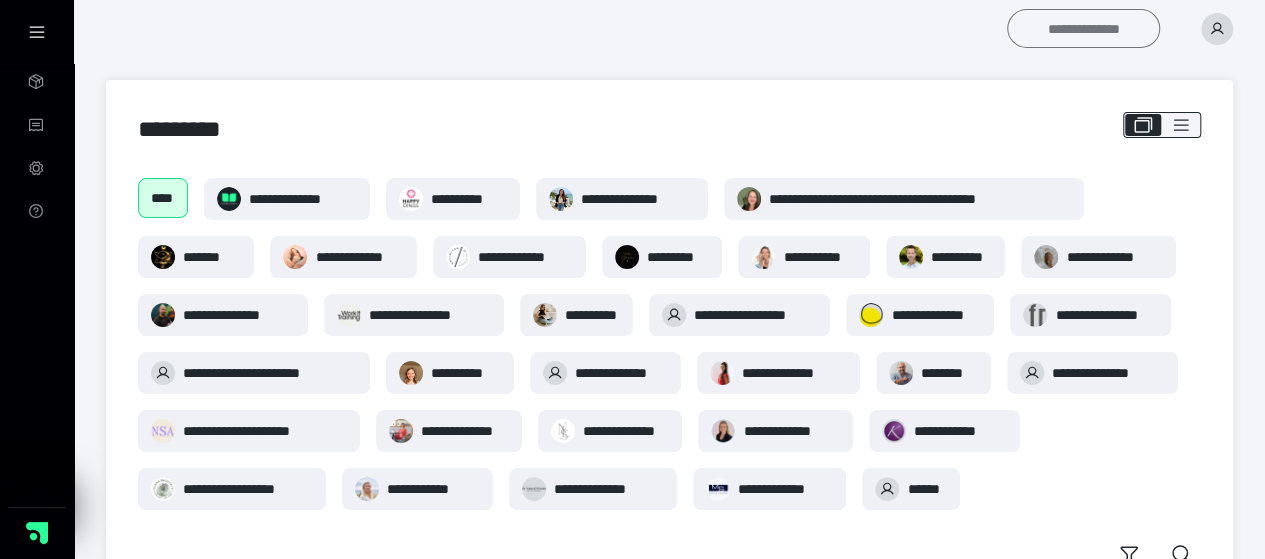 click on "**********" at bounding box center (1083, 28) 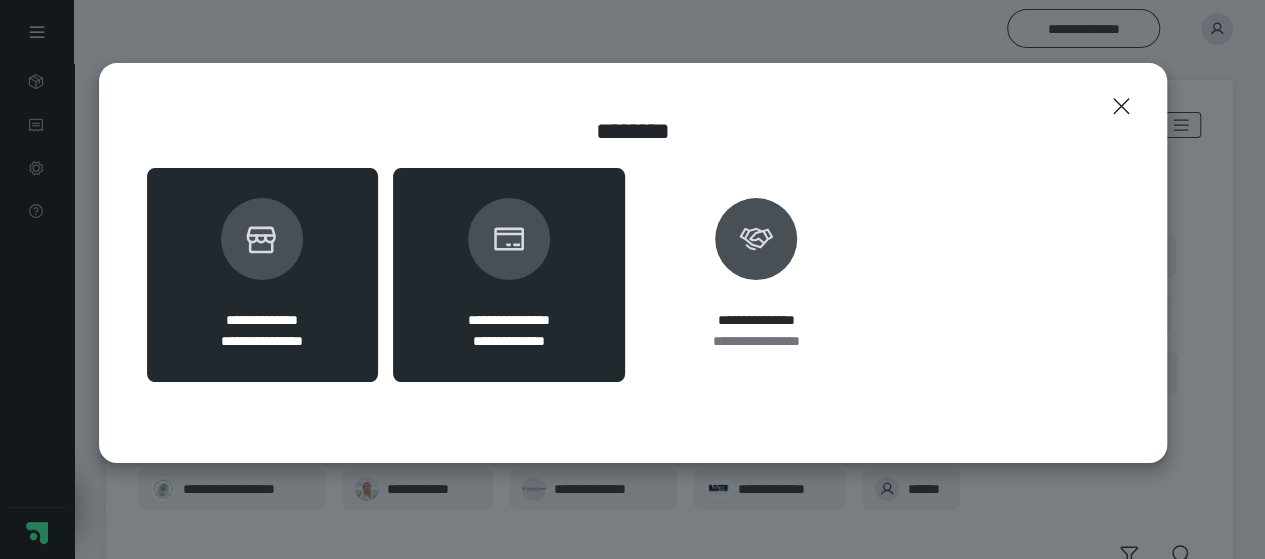 drag, startPoint x: 300, startPoint y: 259, endPoint x: 272, endPoint y: 256, distance: 28.160255 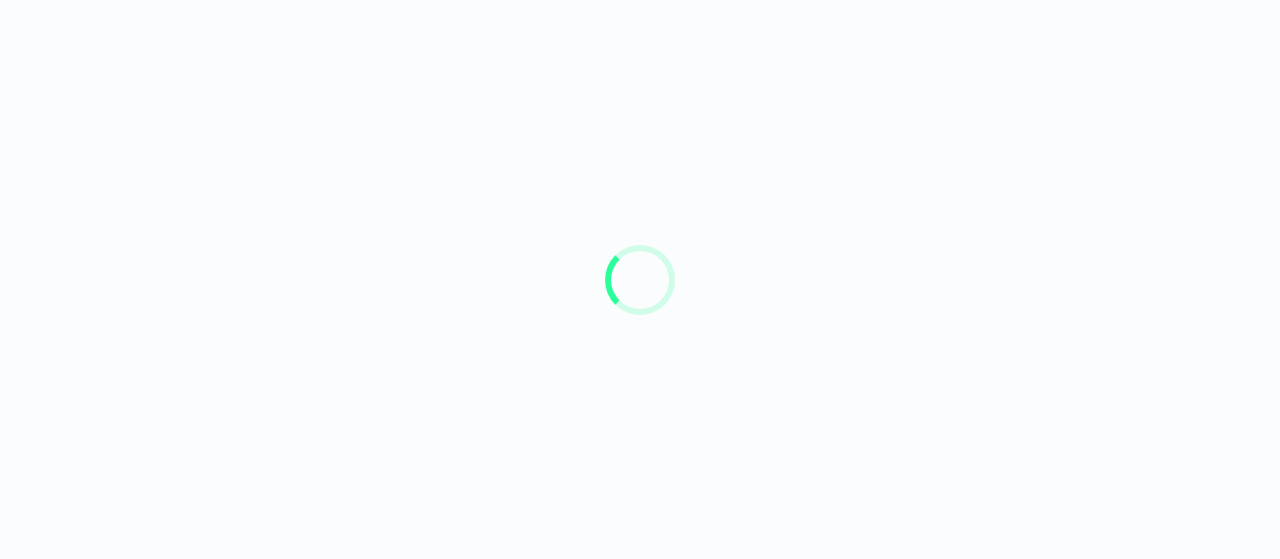 scroll, scrollTop: 0, scrollLeft: 0, axis: both 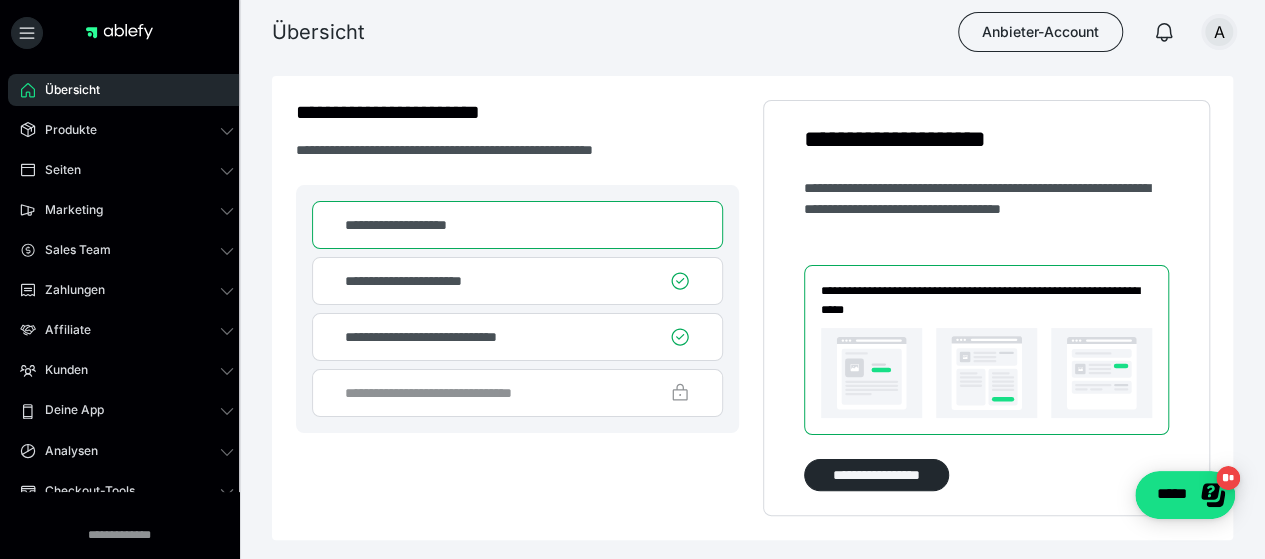 click on "A" at bounding box center [1219, 32] 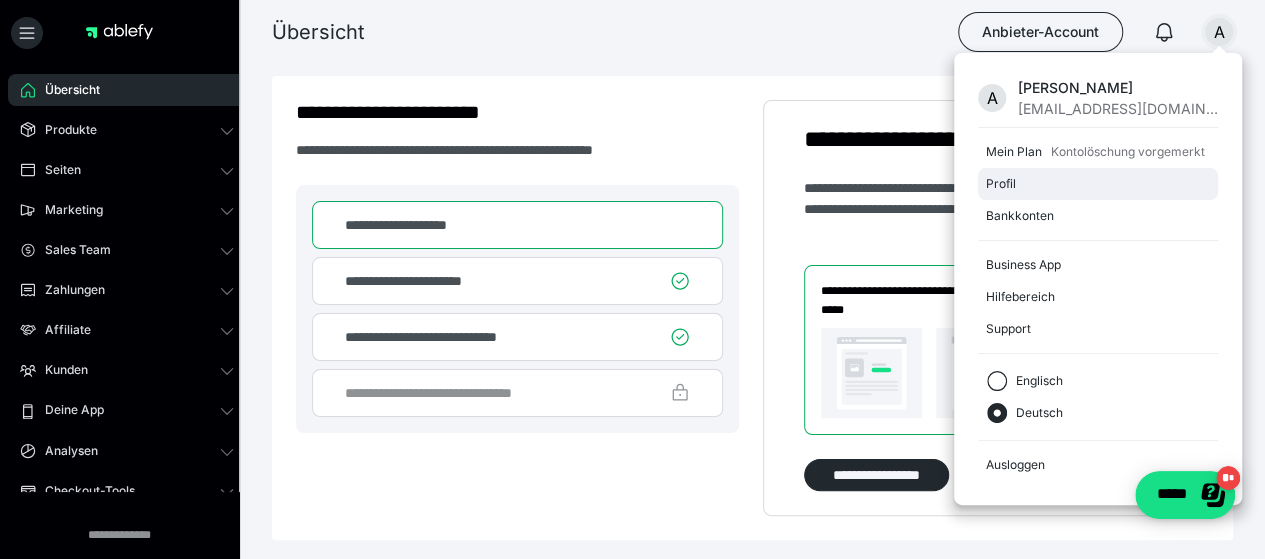click on "Profil" at bounding box center [1094, 184] 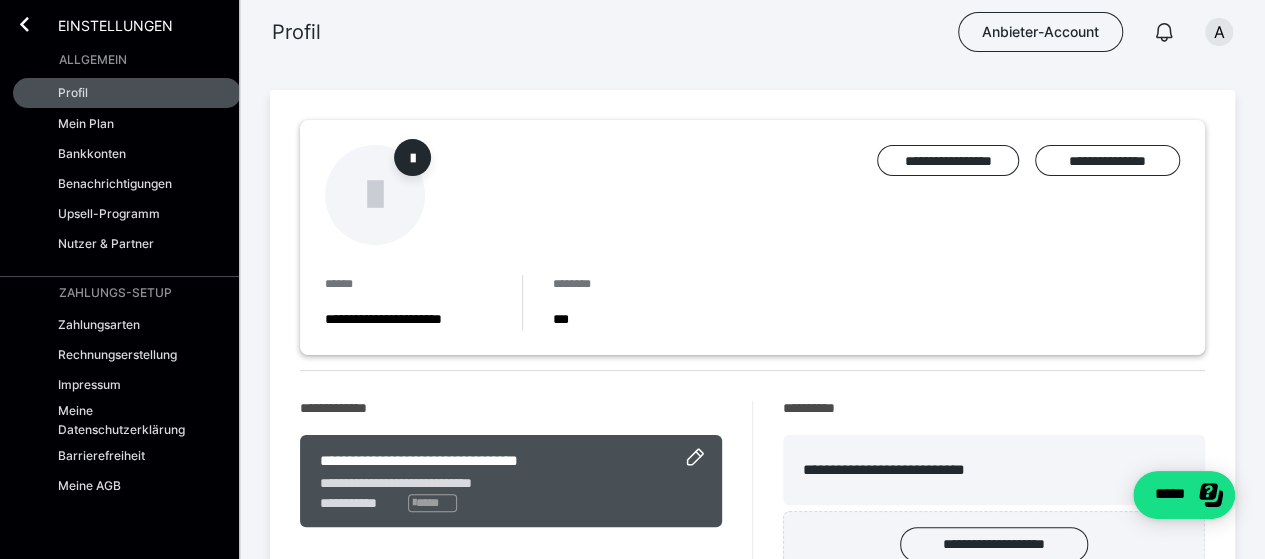 scroll, scrollTop: 0, scrollLeft: 0, axis: both 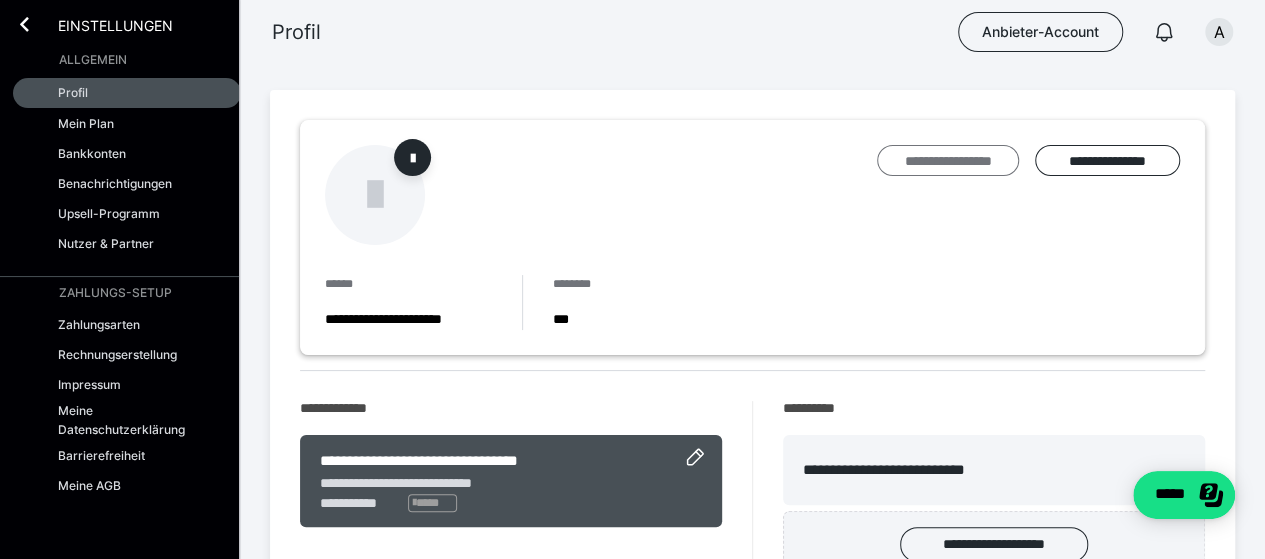 click on "**********" at bounding box center [948, 160] 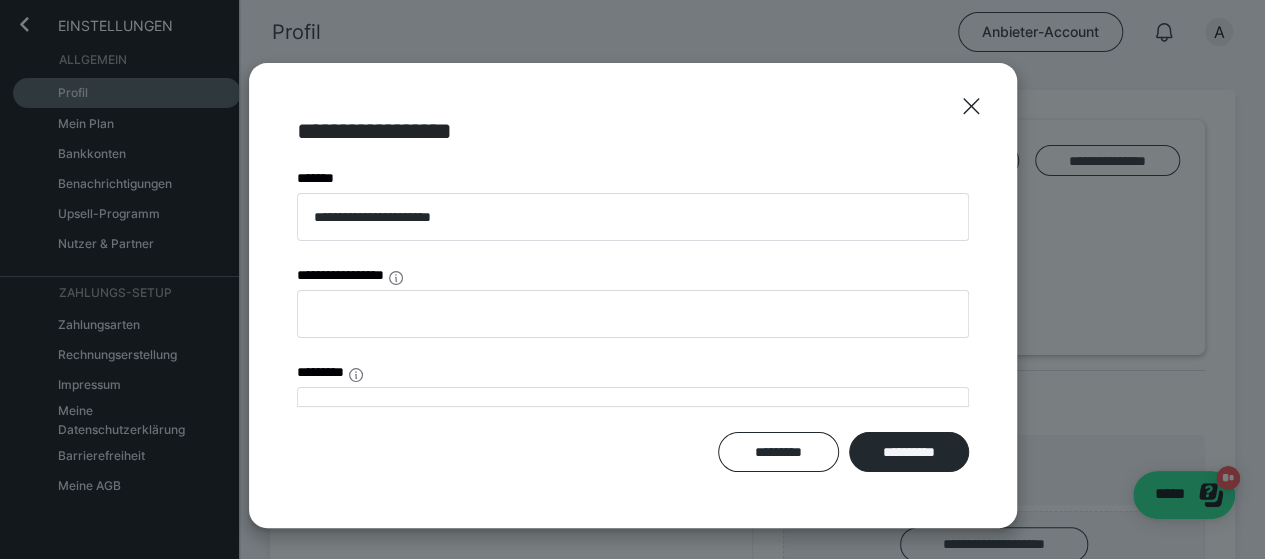 scroll, scrollTop: 0, scrollLeft: 0, axis: both 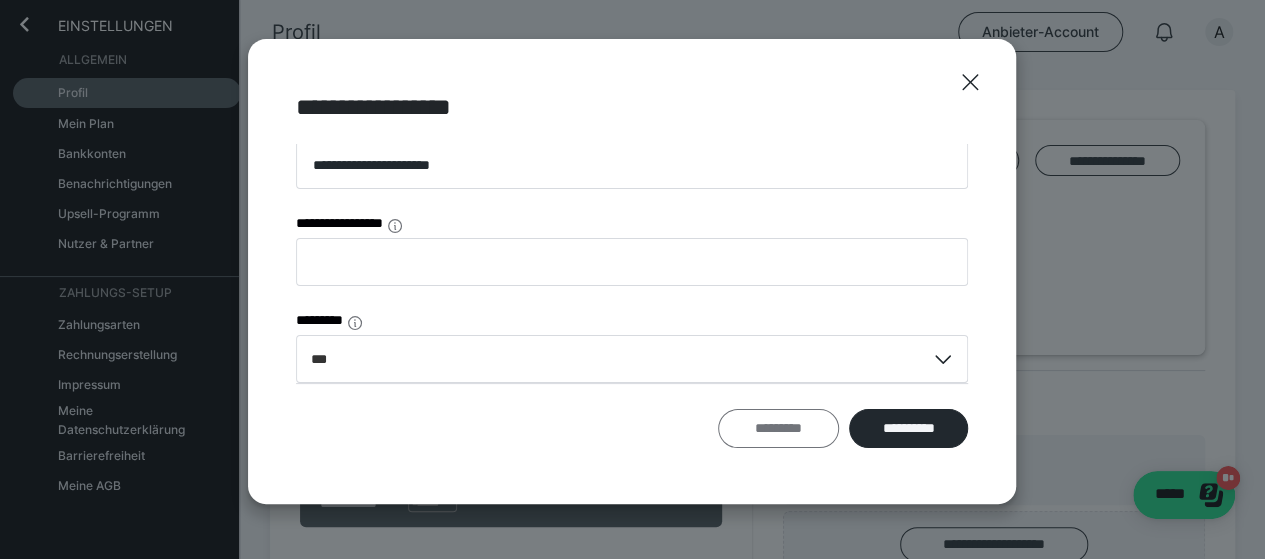 drag, startPoint x: 790, startPoint y: 427, endPoint x: 358, endPoint y: 385, distance: 434.03687 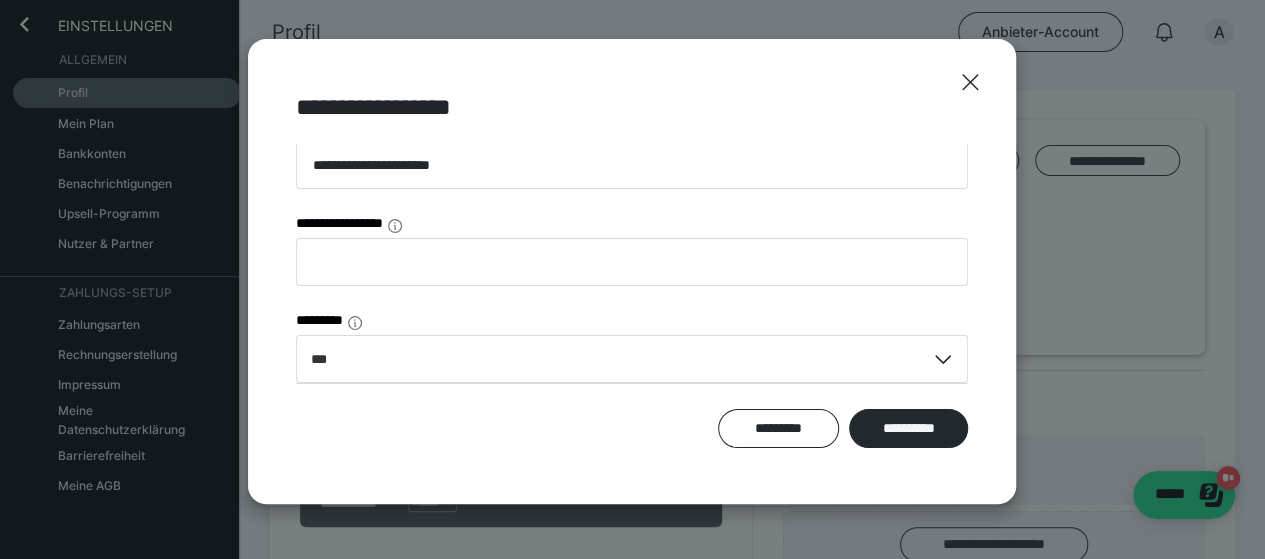click on "*********" at bounding box center [778, 428] 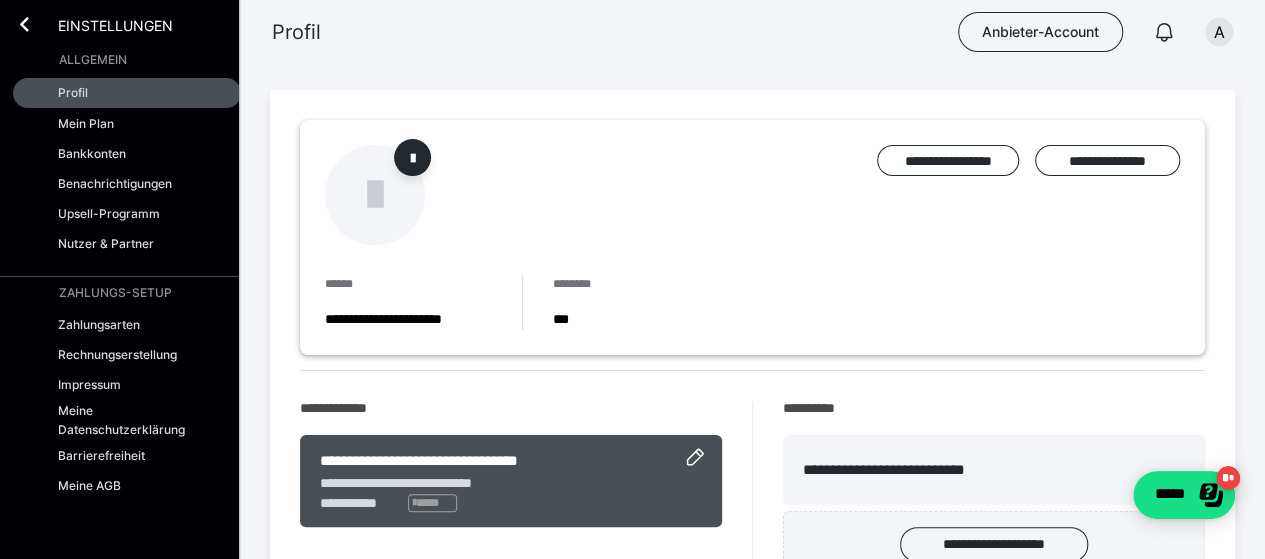 click on "Einstellungen" at bounding box center (101, 24) 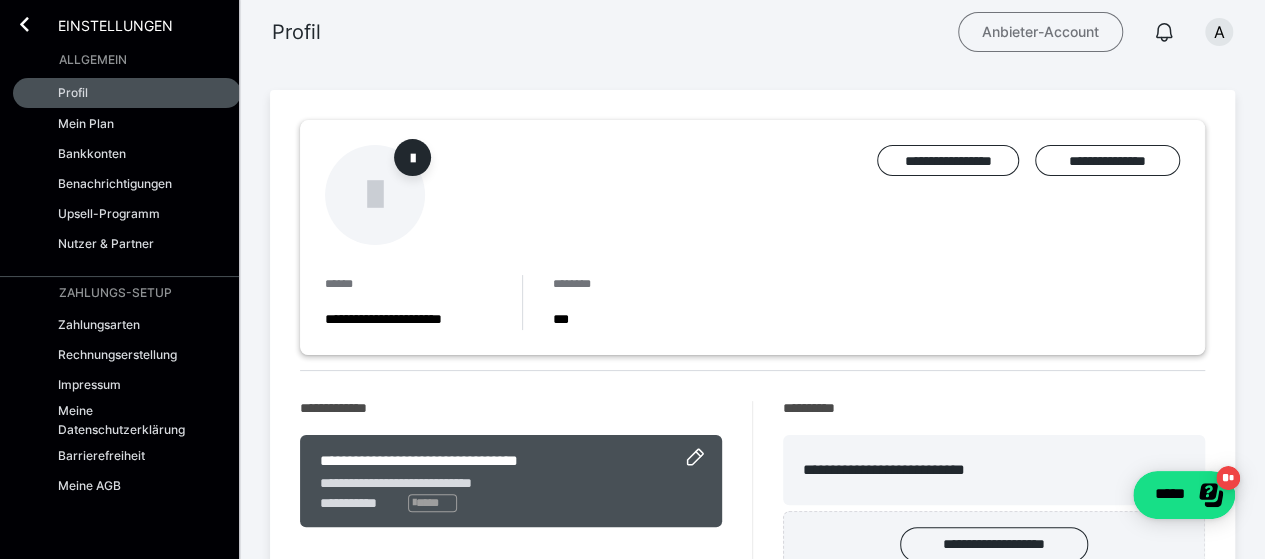click on "Anbieter-Account" at bounding box center [1040, 32] 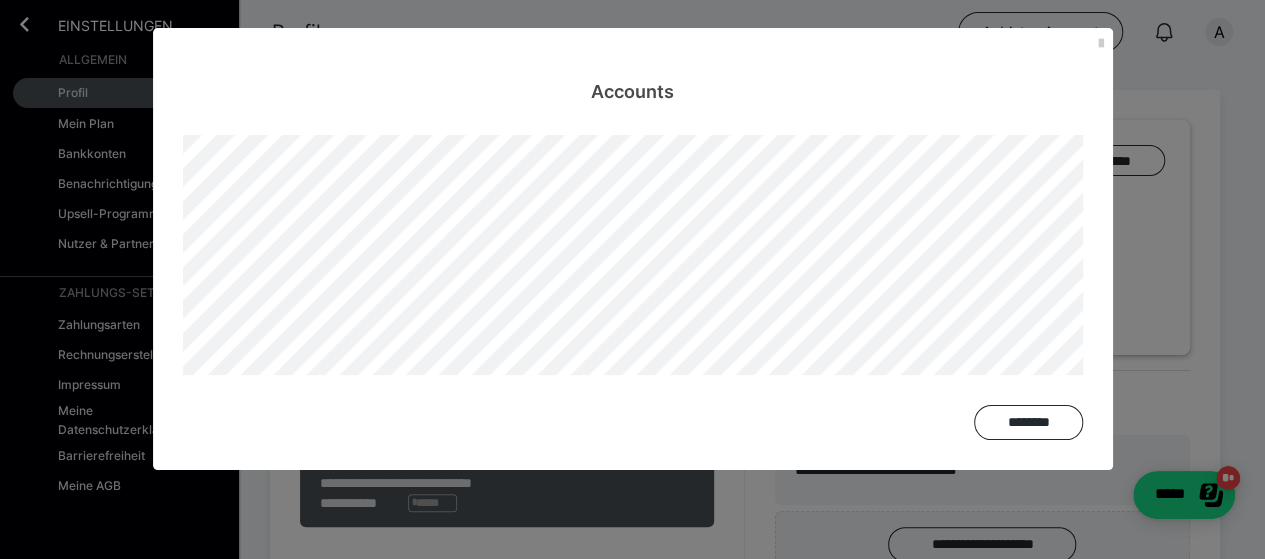 click on "Accounts ********" at bounding box center [632, 279] 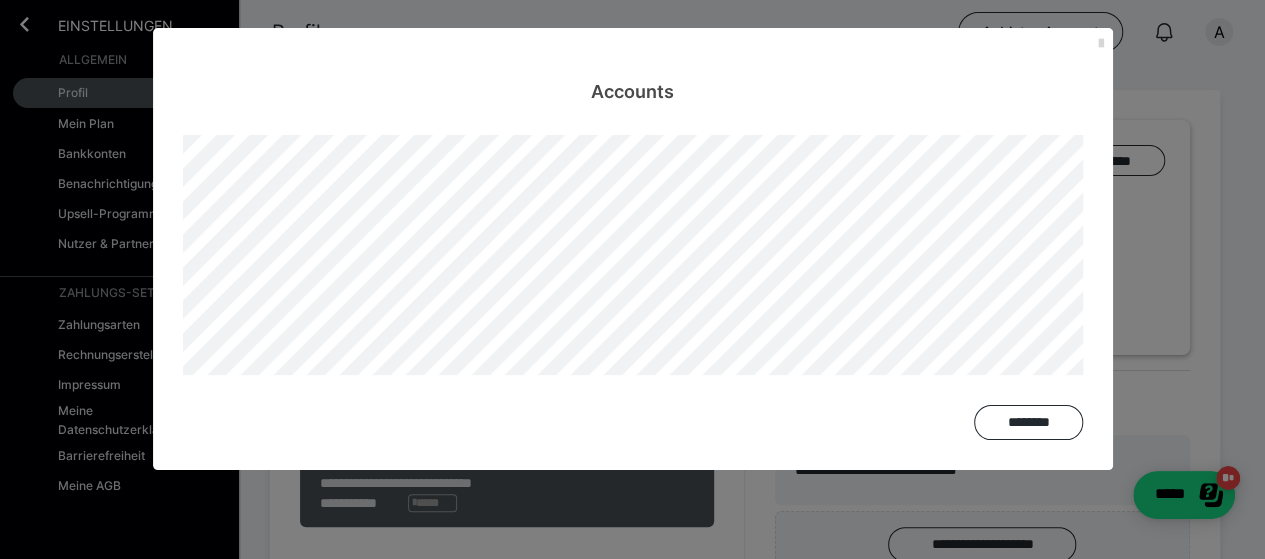 click at bounding box center (1101, 44) 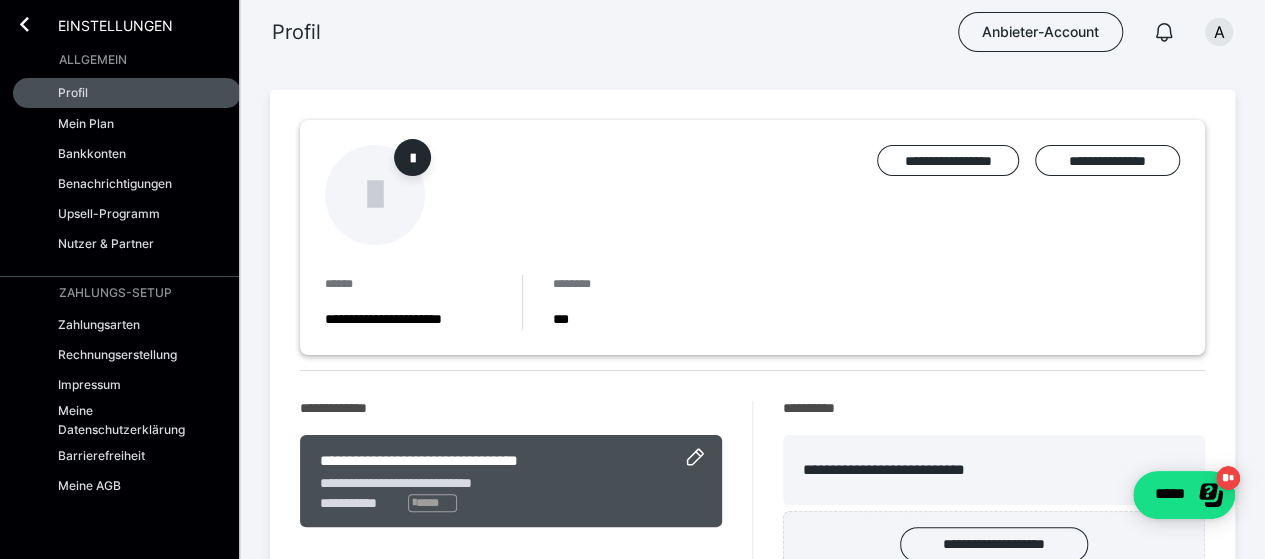 click on "Einstellungen" at bounding box center [127, 22] 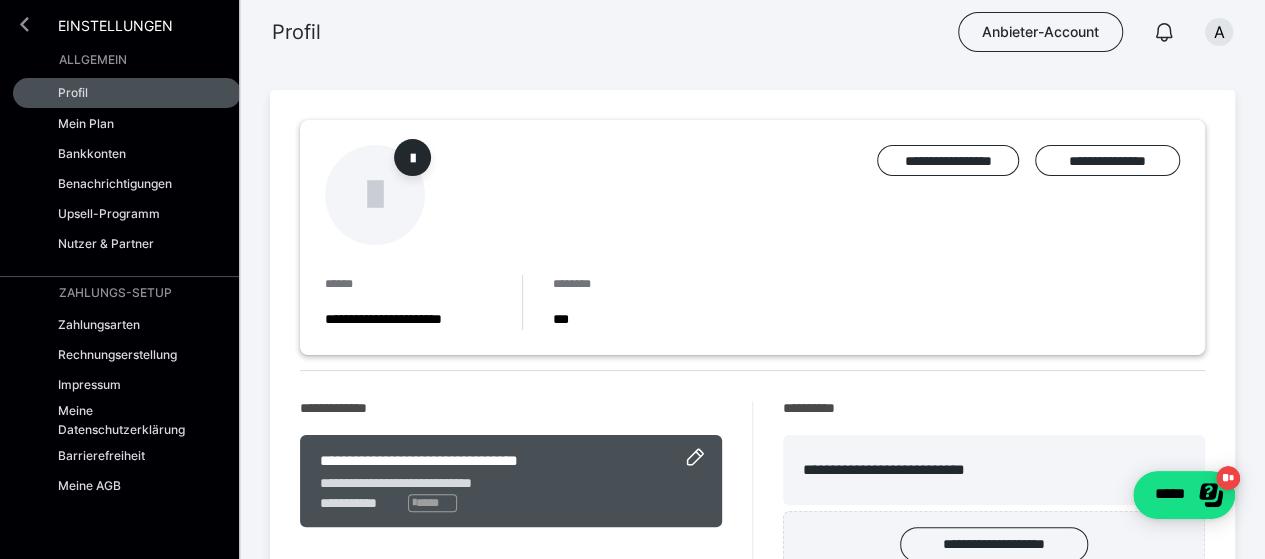 click at bounding box center (24, 24) 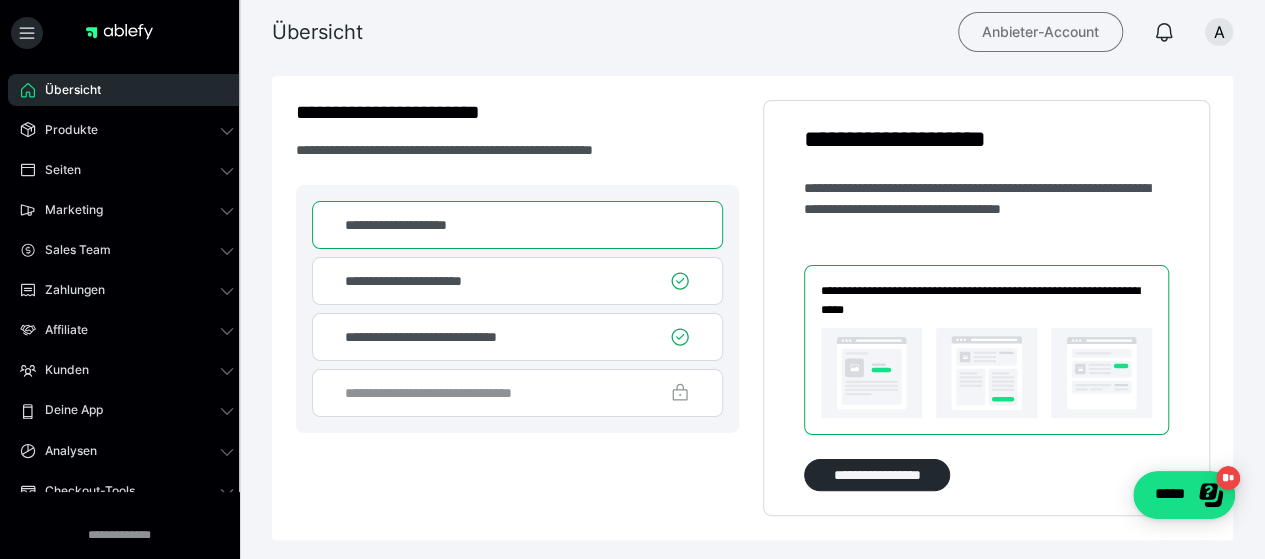 click on "Anbieter-Account" at bounding box center [1040, 32] 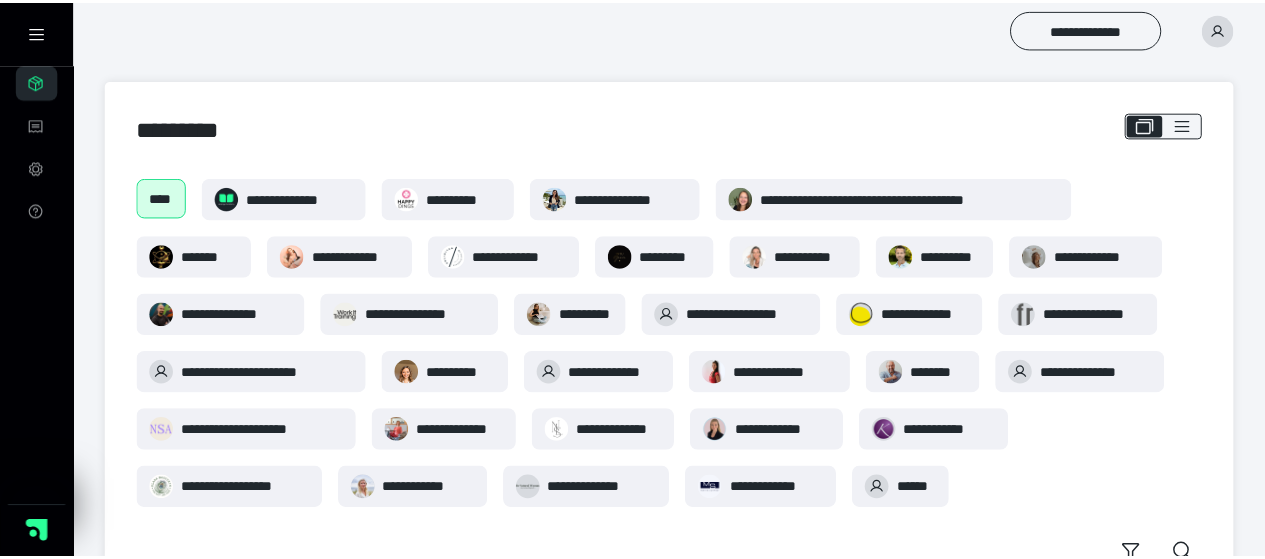 scroll, scrollTop: 0, scrollLeft: 0, axis: both 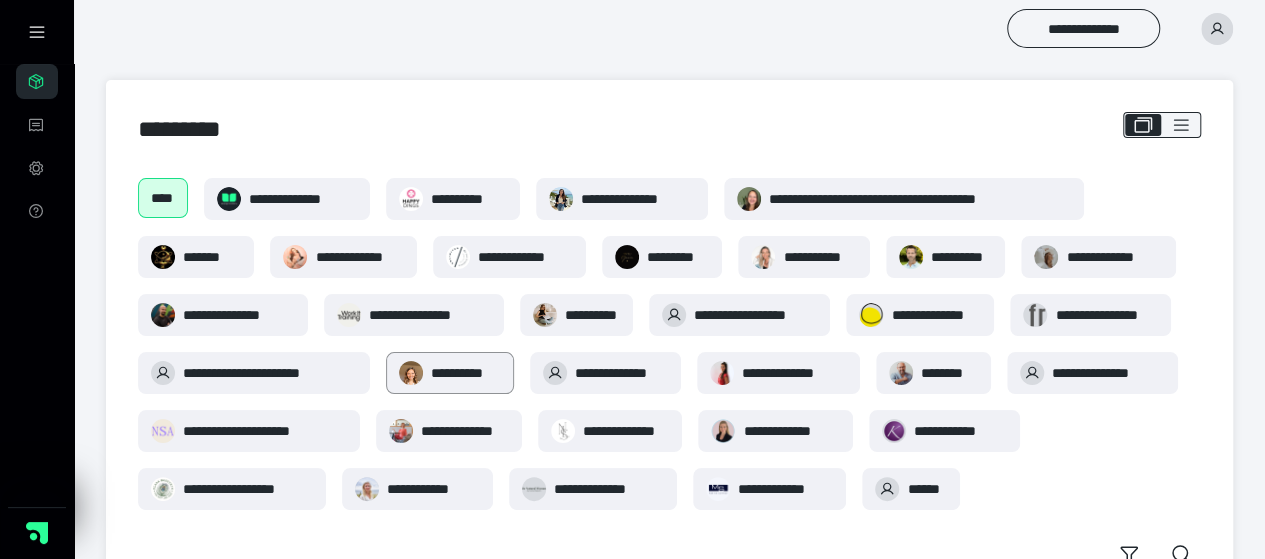 click on "**********" at bounding box center [466, 373] 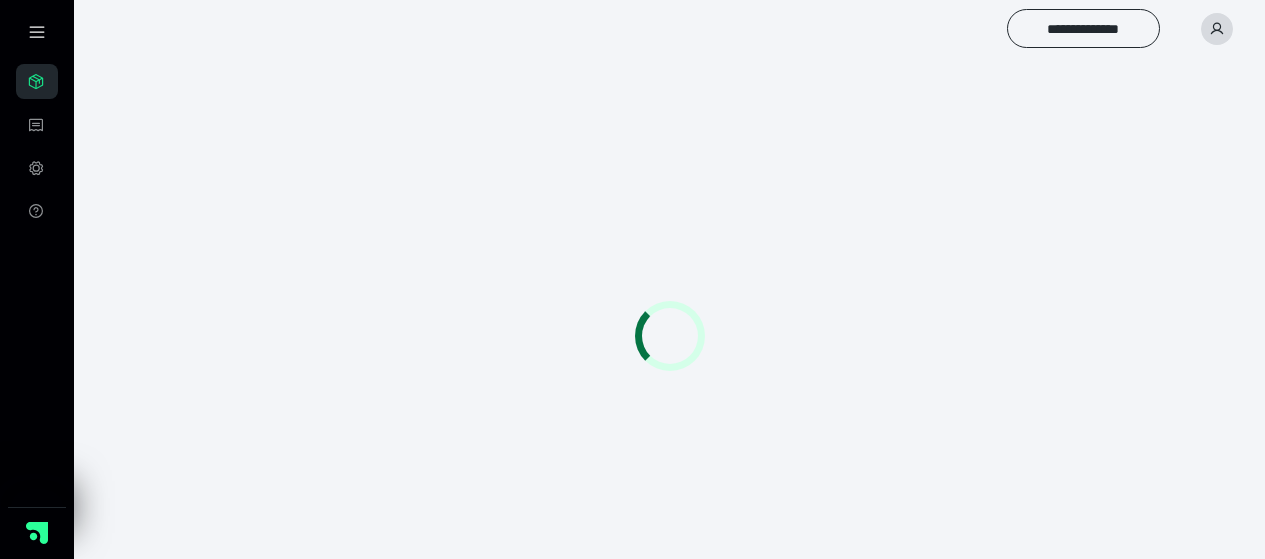 scroll, scrollTop: 0, scrollLeft: 0, axis: both 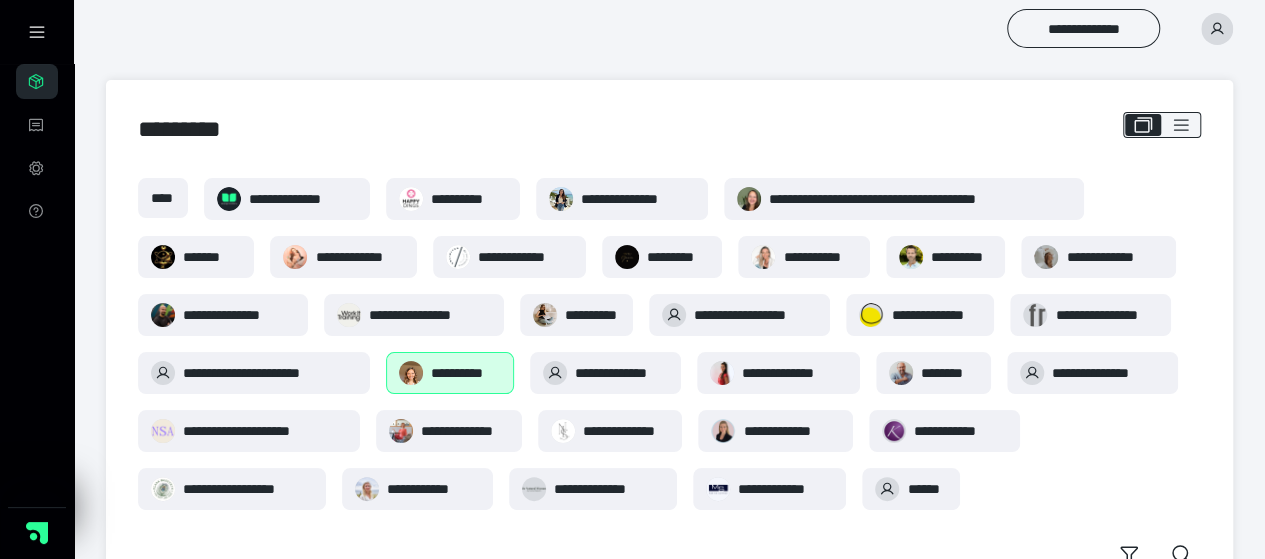 click on "**********" at bounding box center (466, 373) 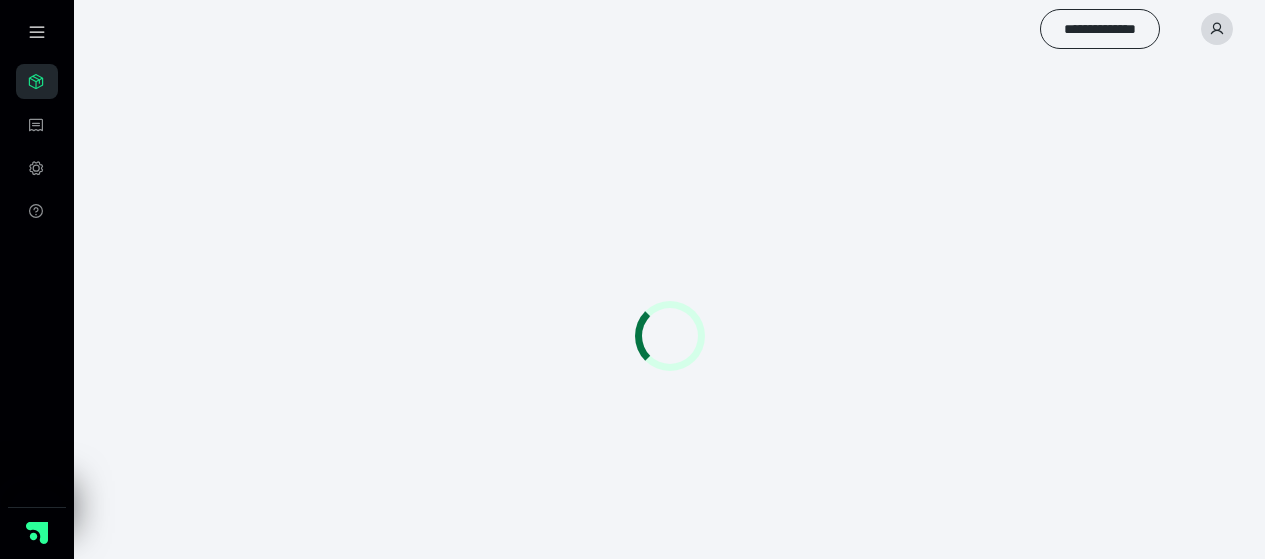 scroll, scrollTop: 0, scrollLeft: 0, axis: both 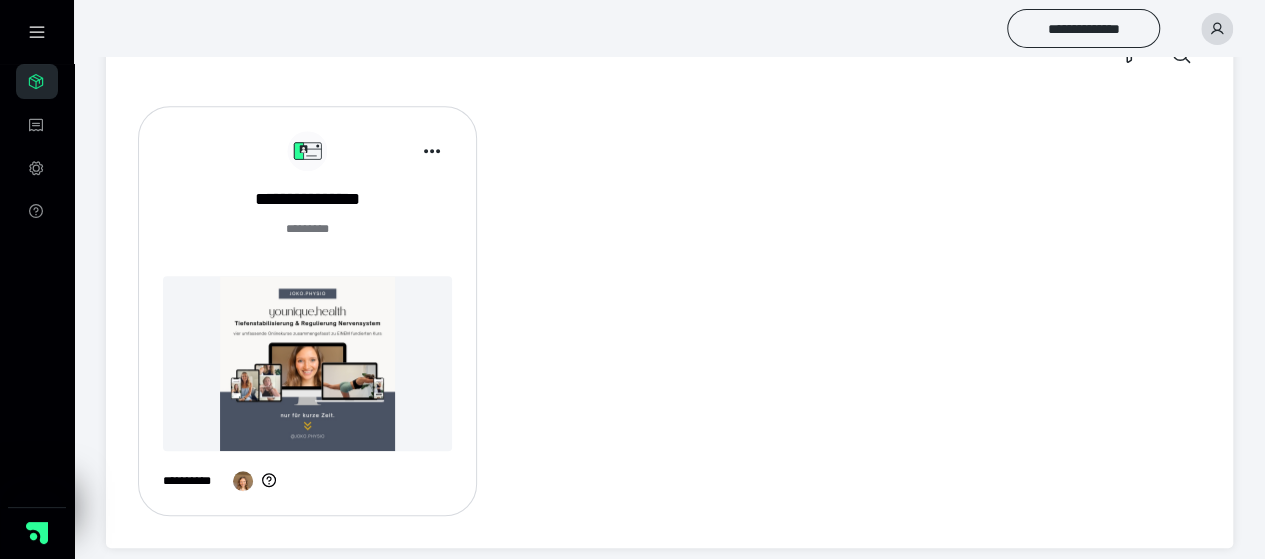 click at bounding box center (307, 363) 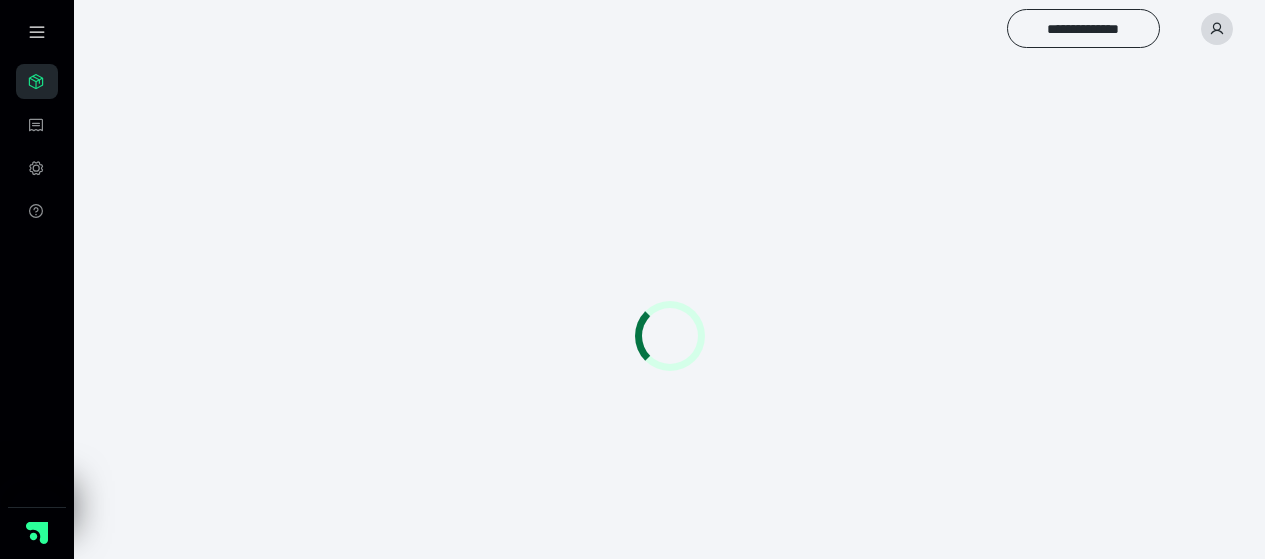 scroll, scrollTop: 0, scrollLeft: 0, axis: both 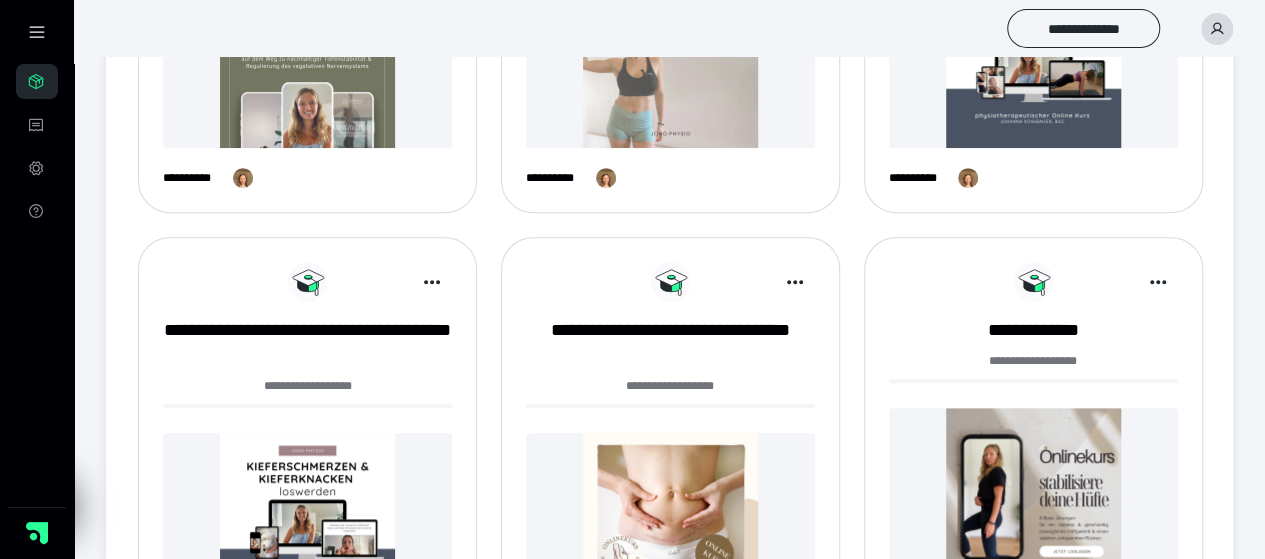 click at bounding box center [670, 60] 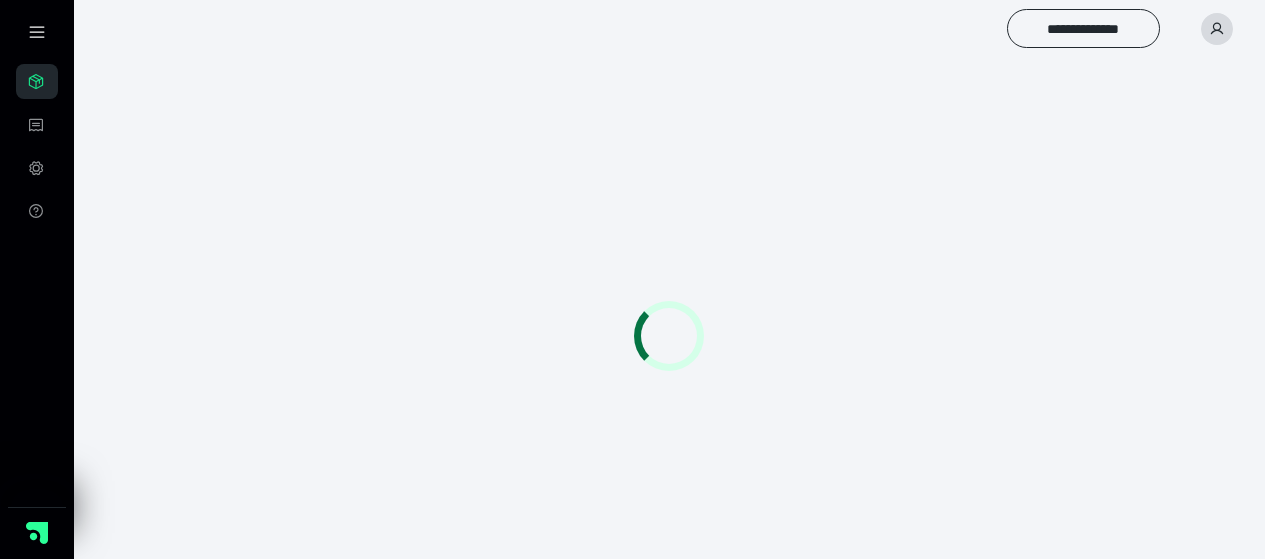 scroll, scrollTop: 0, scrollLeft: 0, axis: both 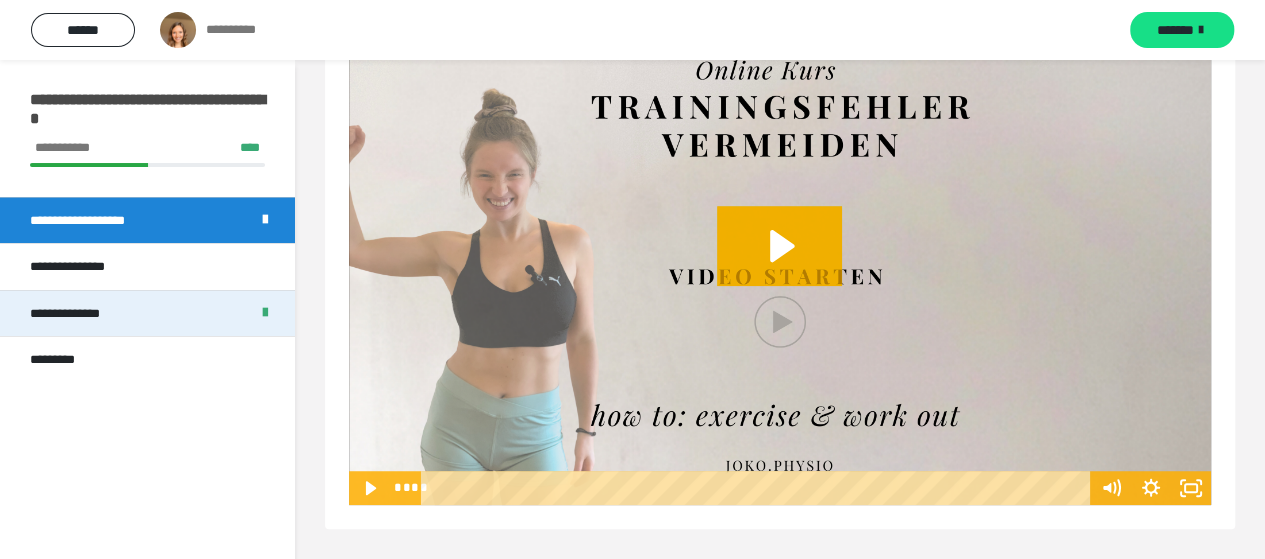 click on "**********" at bounding box center (147, 313) 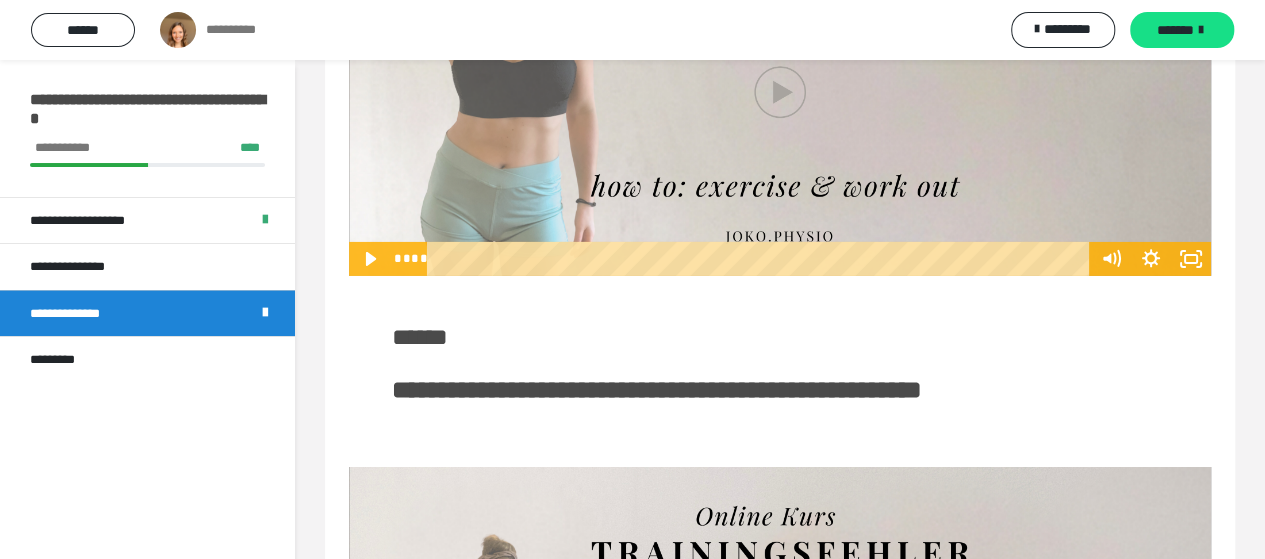 scroll, scrollTop: 3265, scrollLeft: 0, axis: vertical 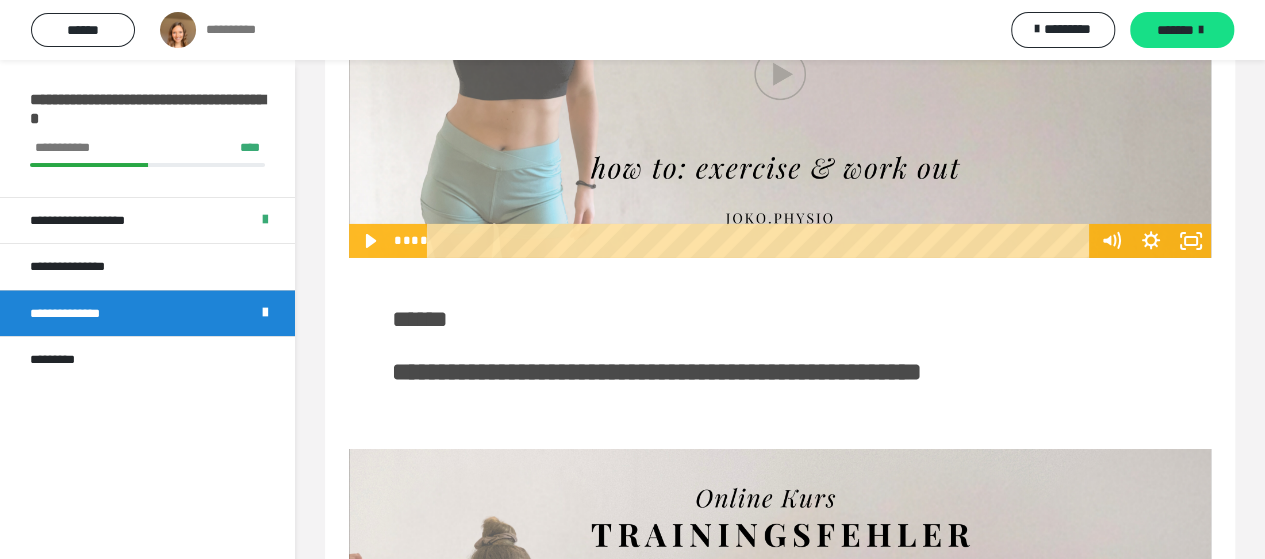 click 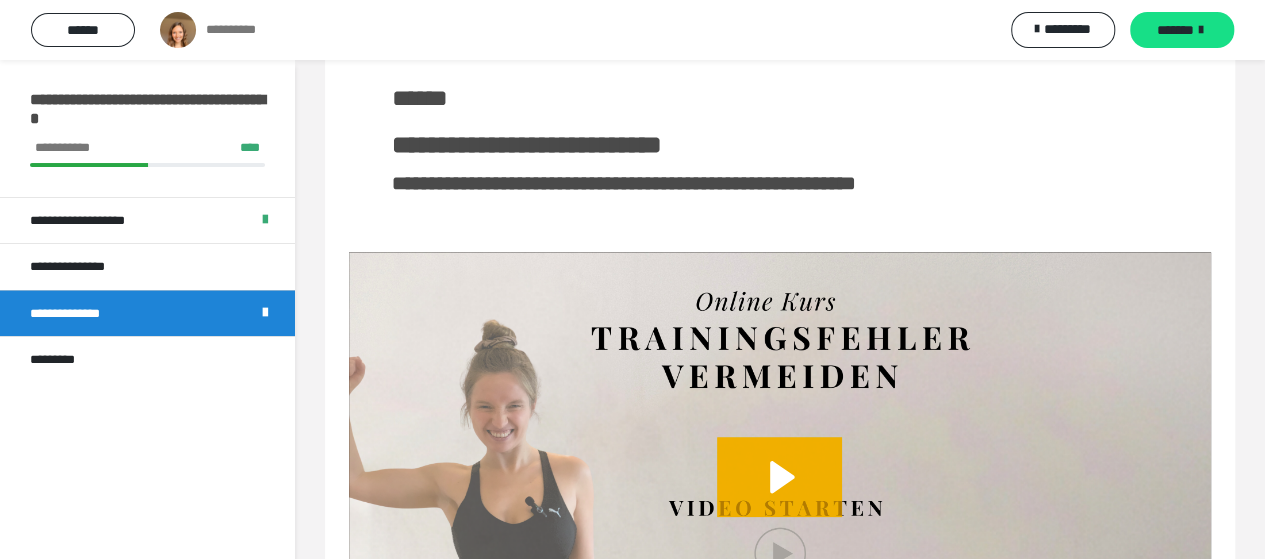 scroll, scrollTop: 4165, scrollLeft: 0, axis: vertical 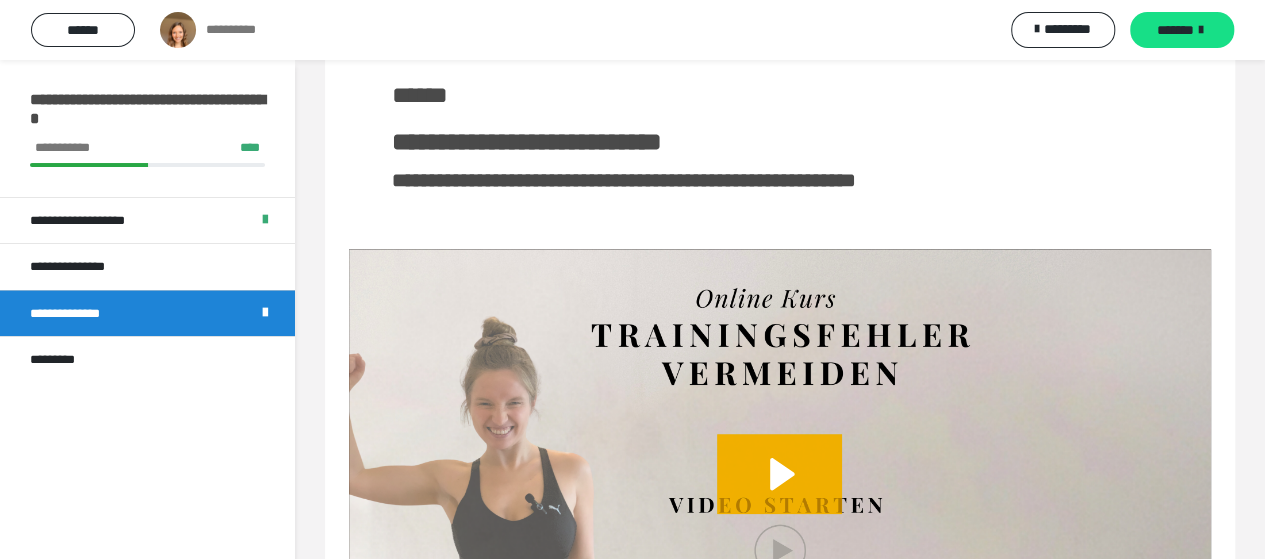click 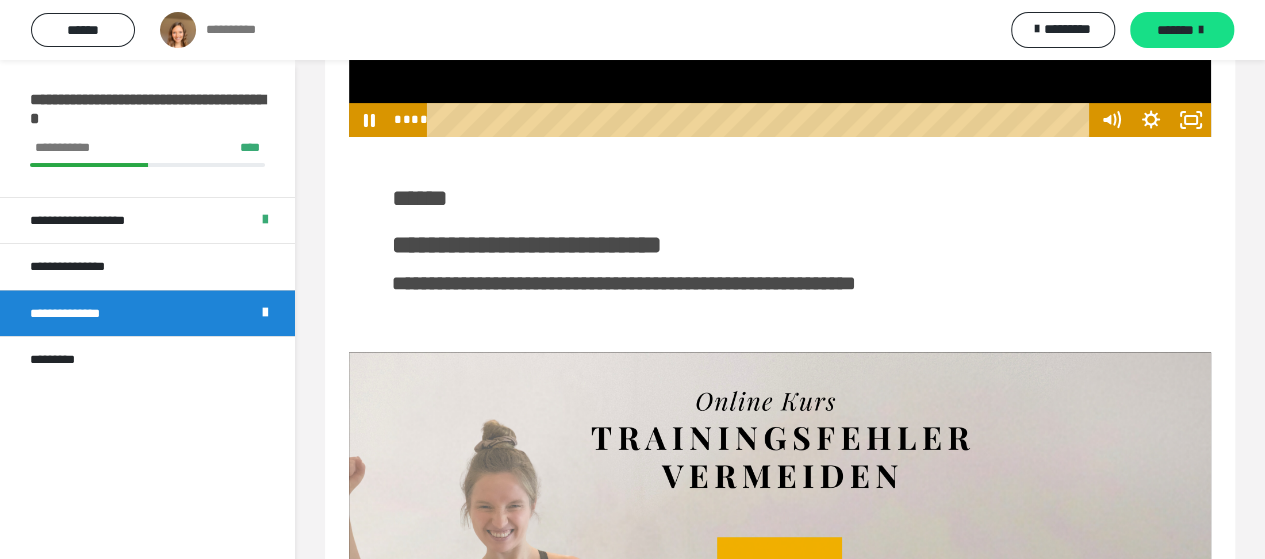 scroll, scrollTop: 4065, scrollLeft: 0, axis: vertical 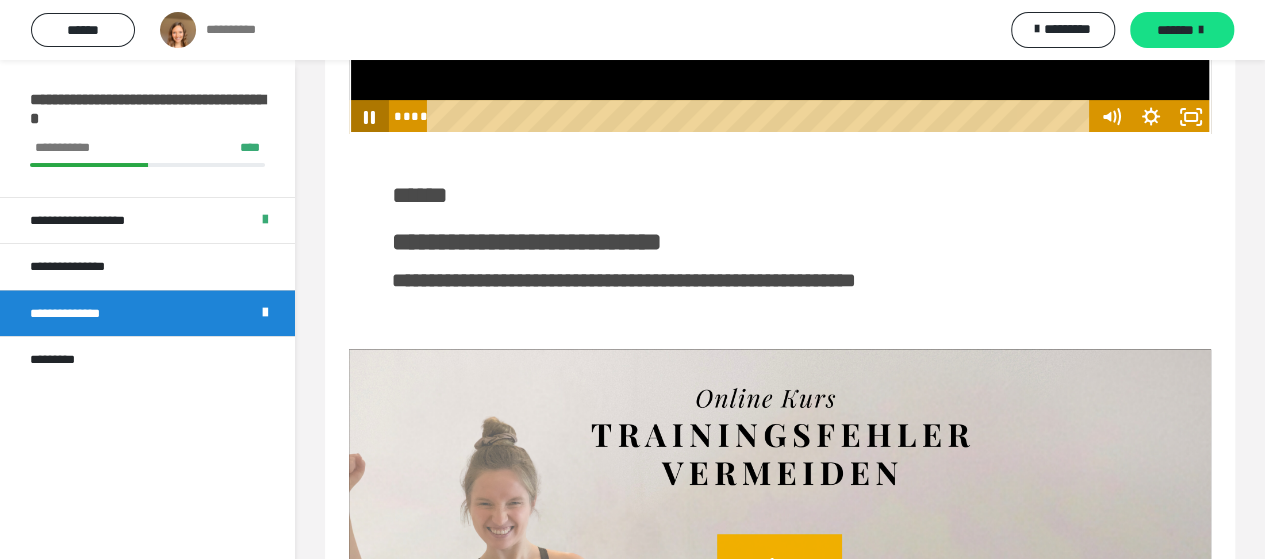 click 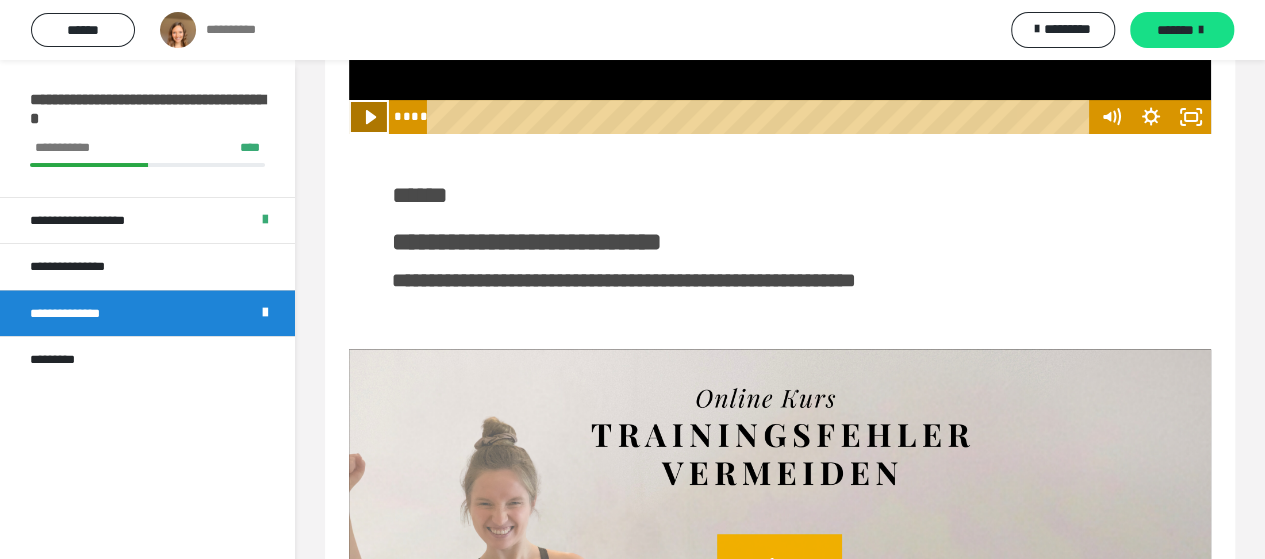 click 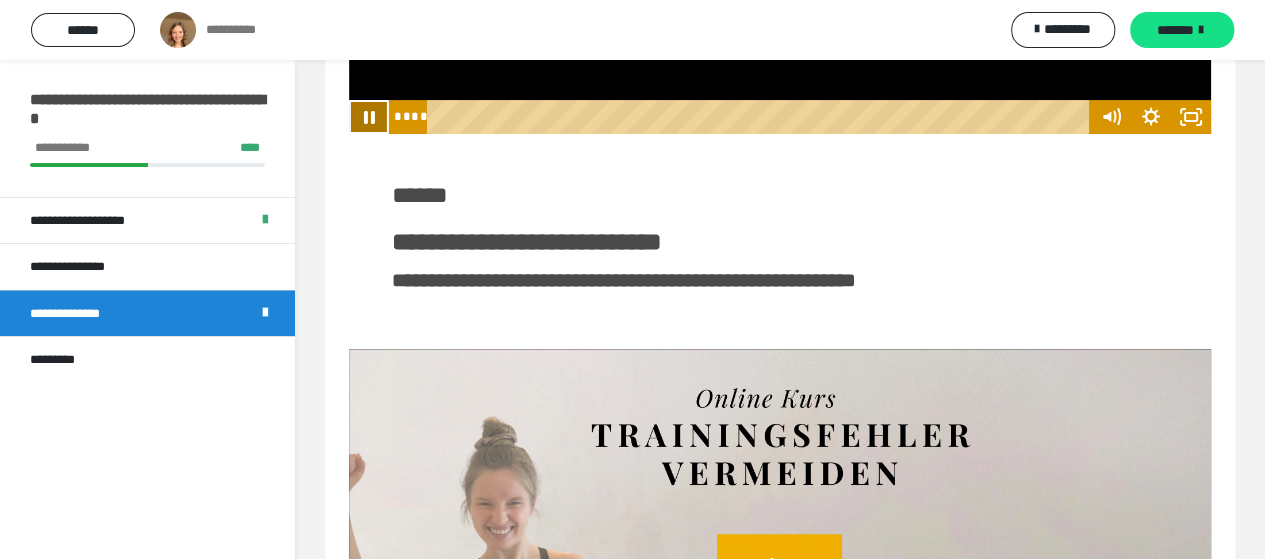 click 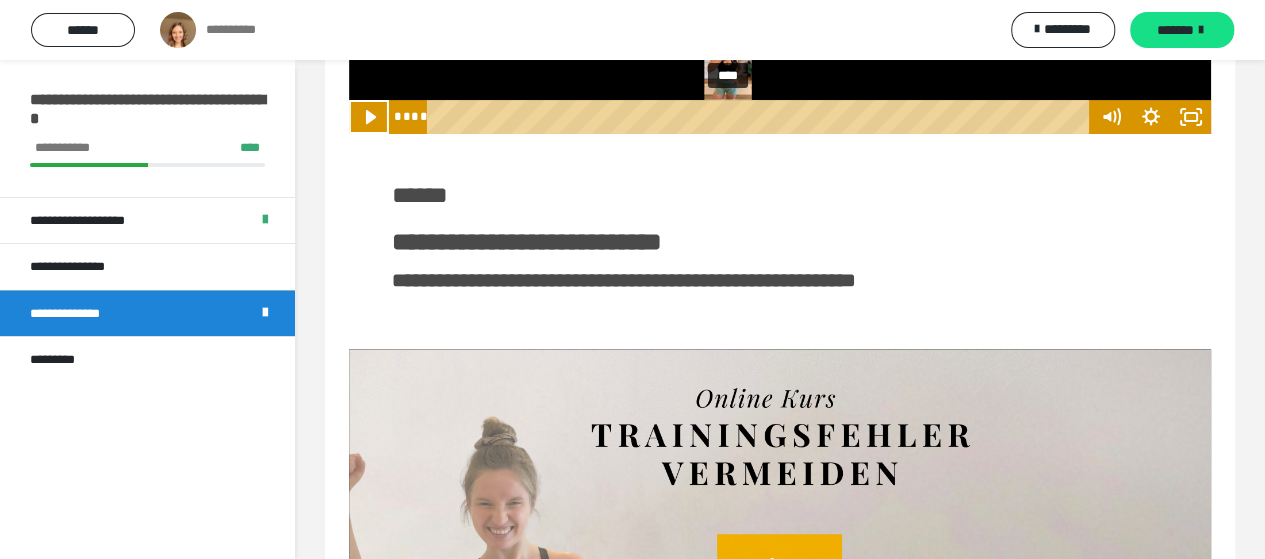 click on "****" at bounding box center (761, 117) 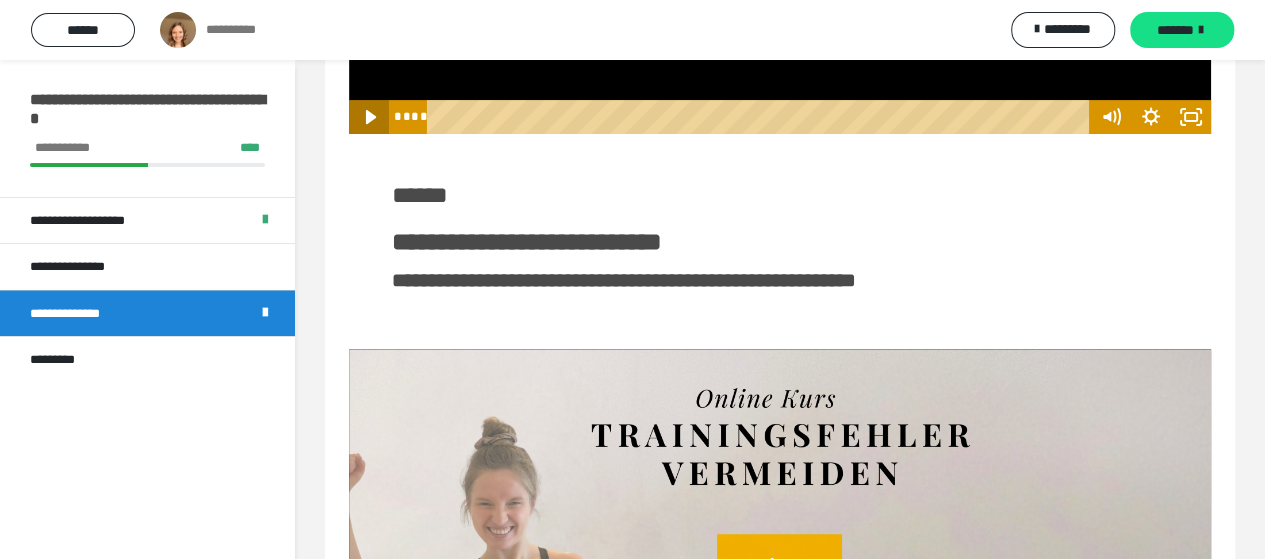 click 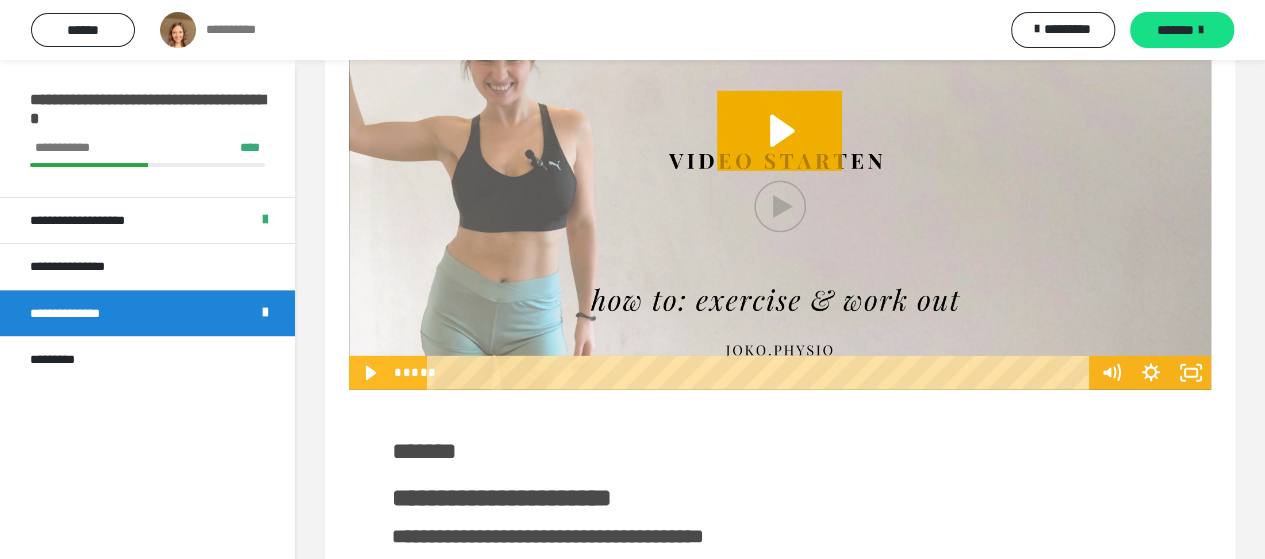 scroll, scrollTop: 6665, scrollLeft: 0, axis: vertical 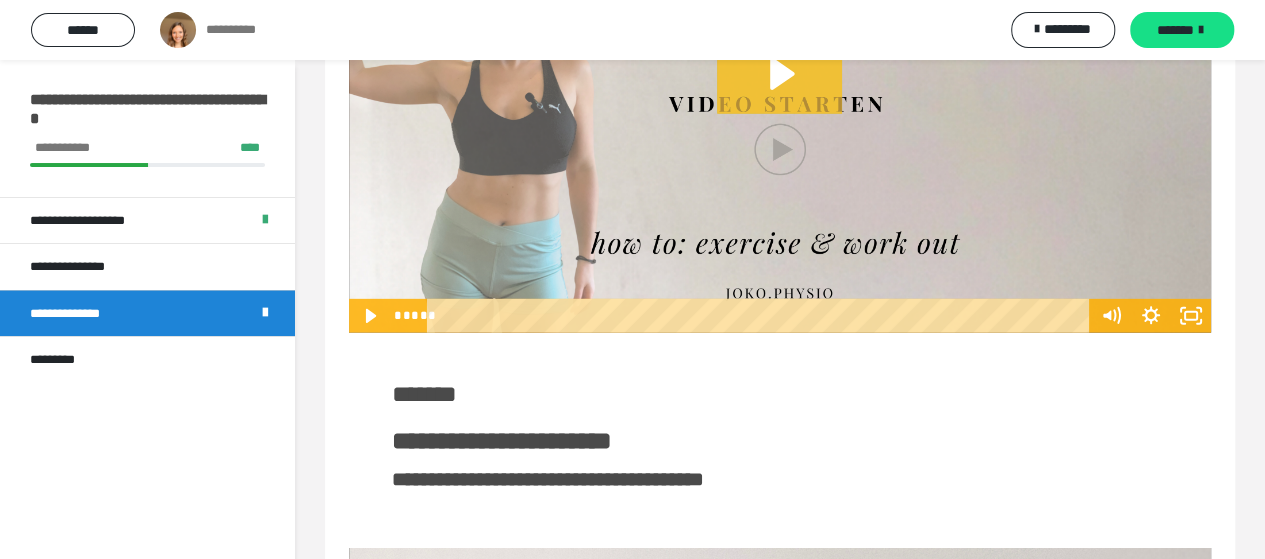click 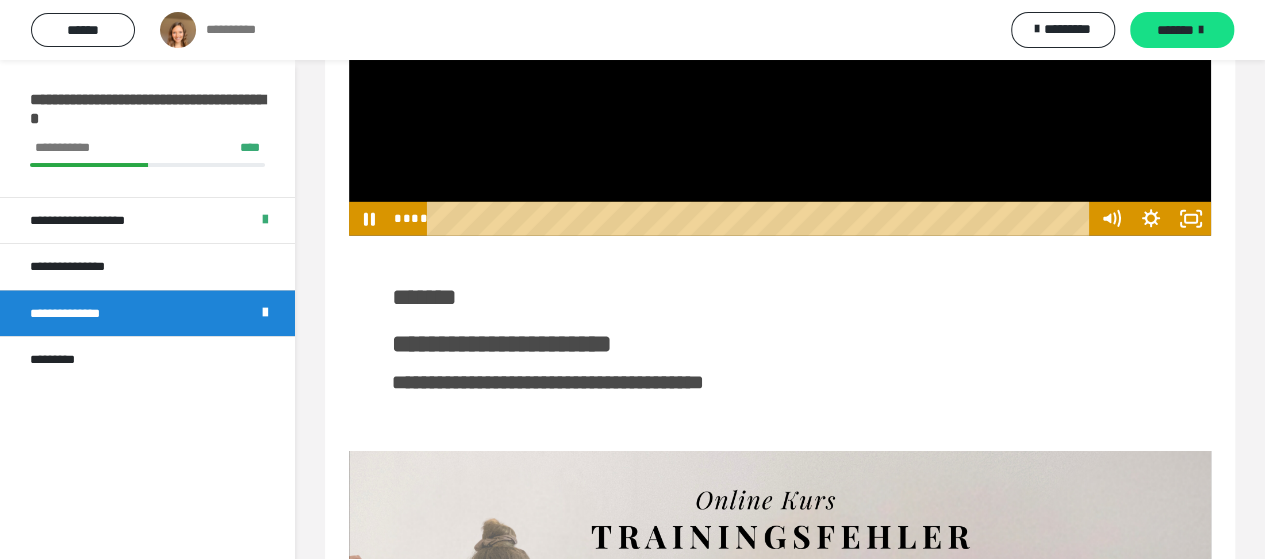 scroll, scrollTop: 6765, scrollLeft: 0, axis: vertical 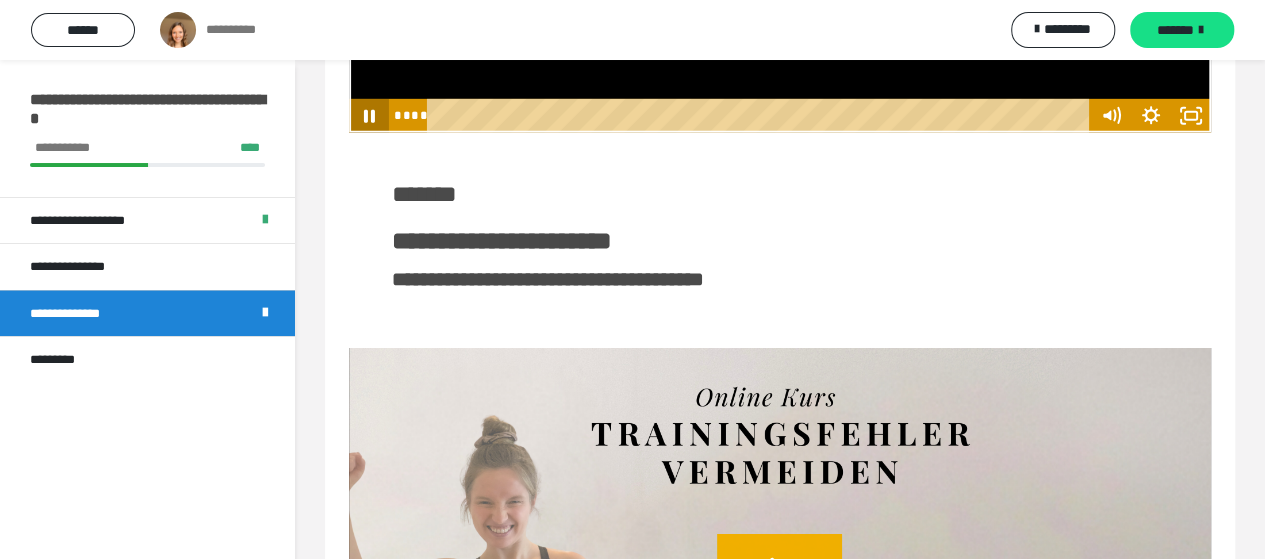 click 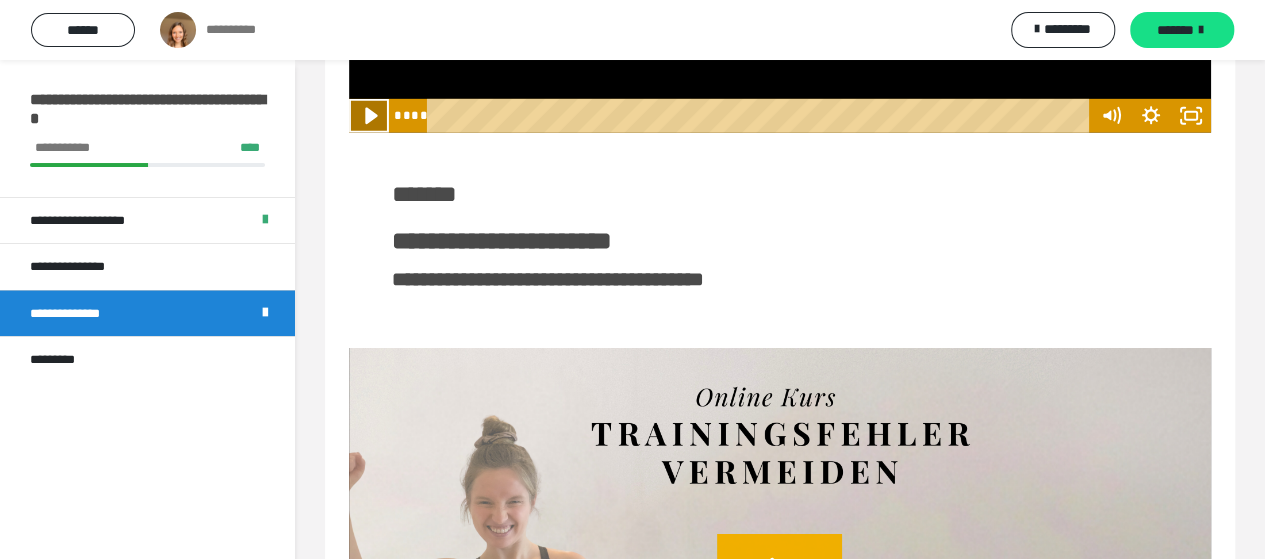 drag, startPoint x: 358, startPoint y: 464, endPoint x: 389, endPoint y: 461, distance: 31.144823 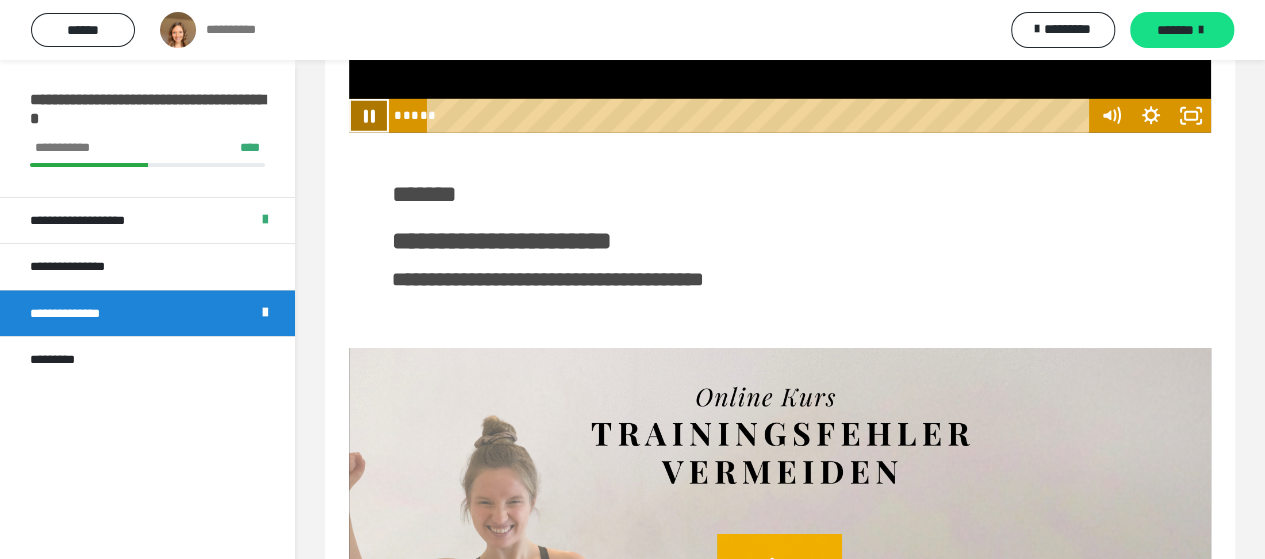 click 